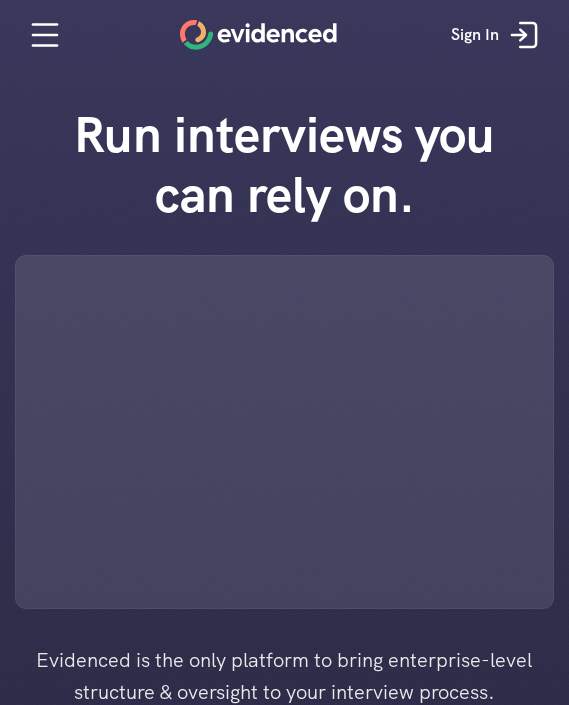 scroll, scrollTop: 0, scrollLeft: 0, axis: both 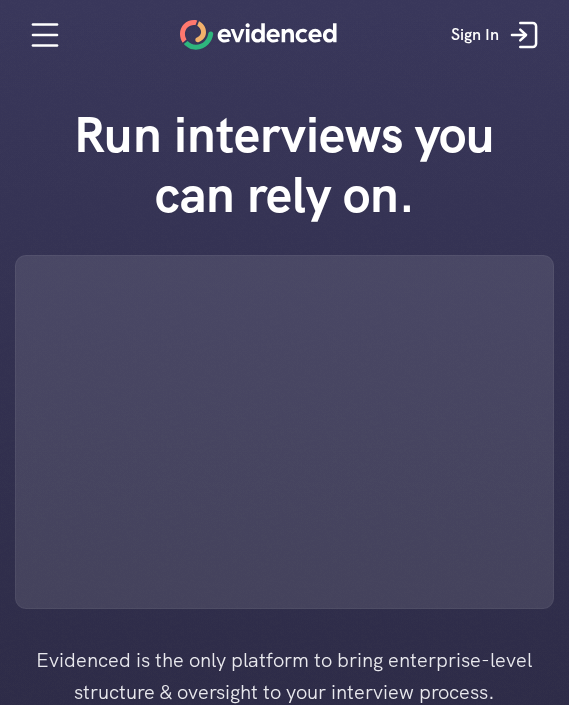 click on "Run interviews you can rely on." at bounding box center [284, 165] 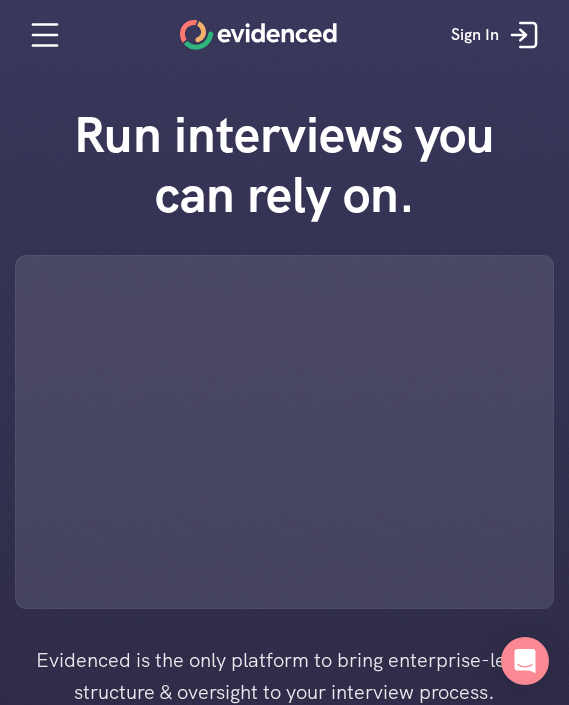 click on "Run interviews you can rely on." at bounding box center (284, 165) 